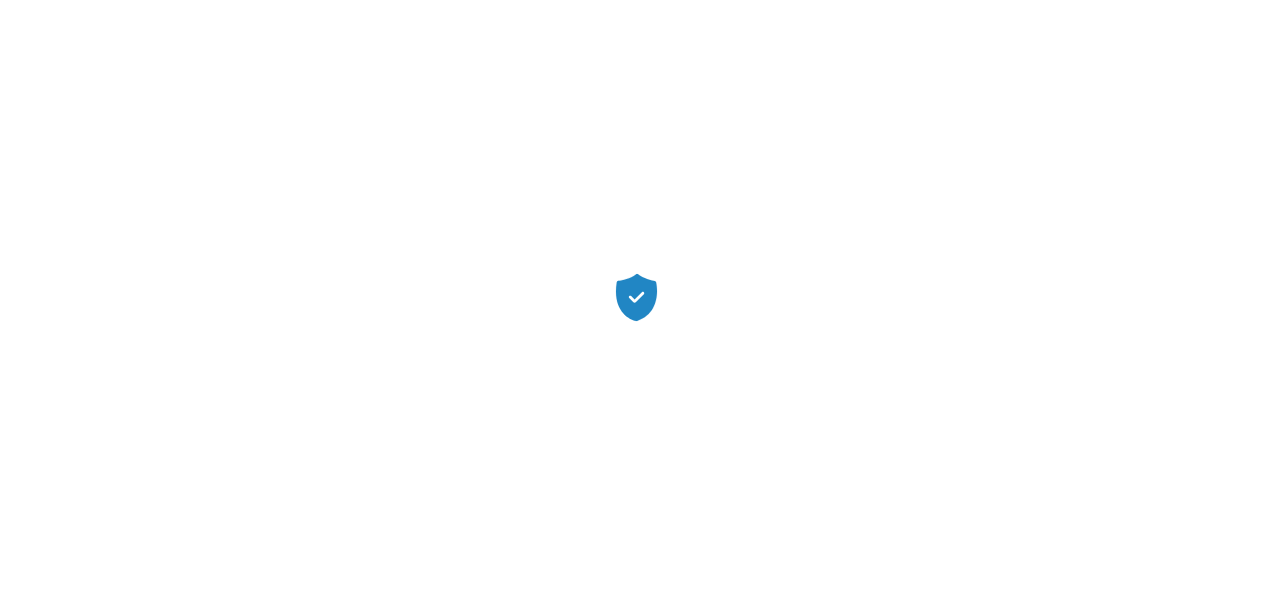 scroll, scrollTop: 0, scrollLeft: 0, axis: both 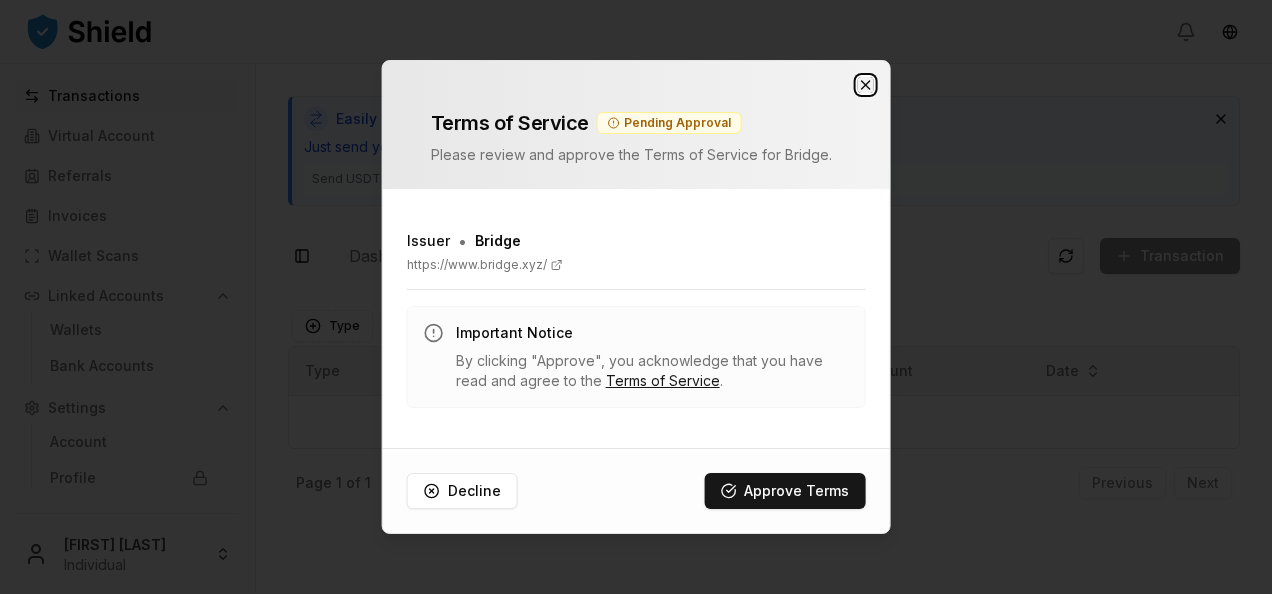 click 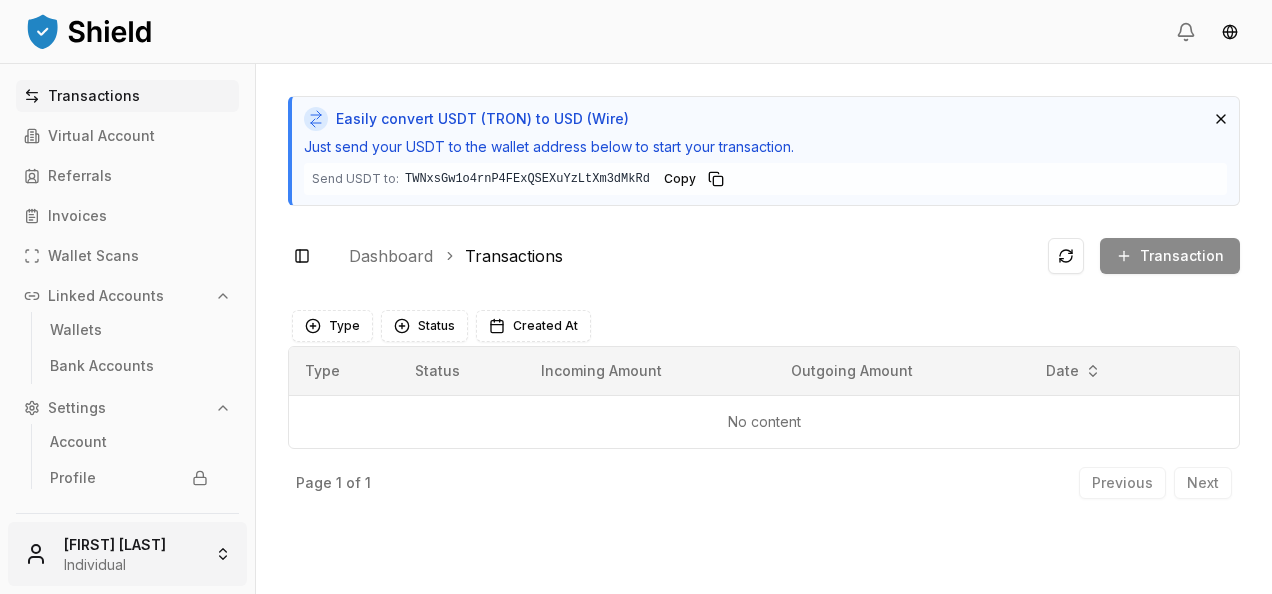 click on "Transactions Virtual Account Referrals Invoices Wallet Scans Linked Accounts Wallets Bank Accounts Settings Account Profile Team Roles [FIRST] [LAST] [INDIVIDUAL] Easily convert USDT (TRON) to USD (Wire) Just send your USDT to the wallet address below to start your transaction. Send USDT to: TWNxsGw1o4rnP4FExQSEXuYzLtXm3dMkRd TWNxsGw1...3dMkRd Copy Toggle Sidebar Dashboard Transactions   Transaction No content Type Status Created At Type Status Incoming Amount Outgoing Amount Date No content Page 1 of 1 Previous Next" at bounding box center [636, 297] 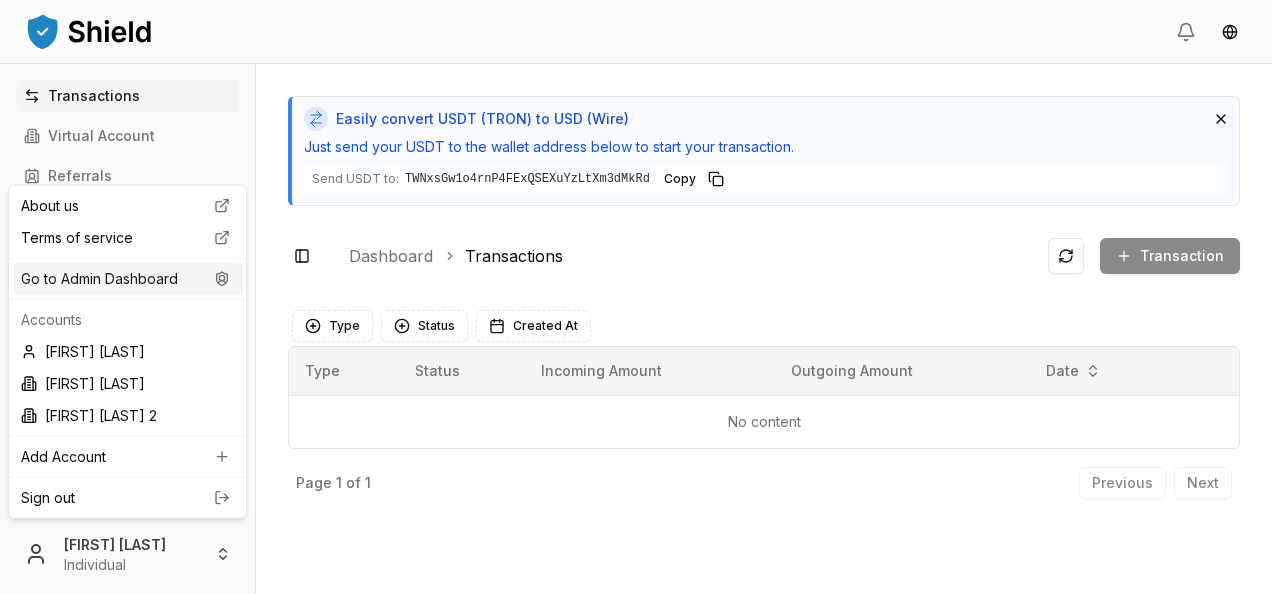 click on "Go to Admin Dashboard" at bounding box center (127, 279) 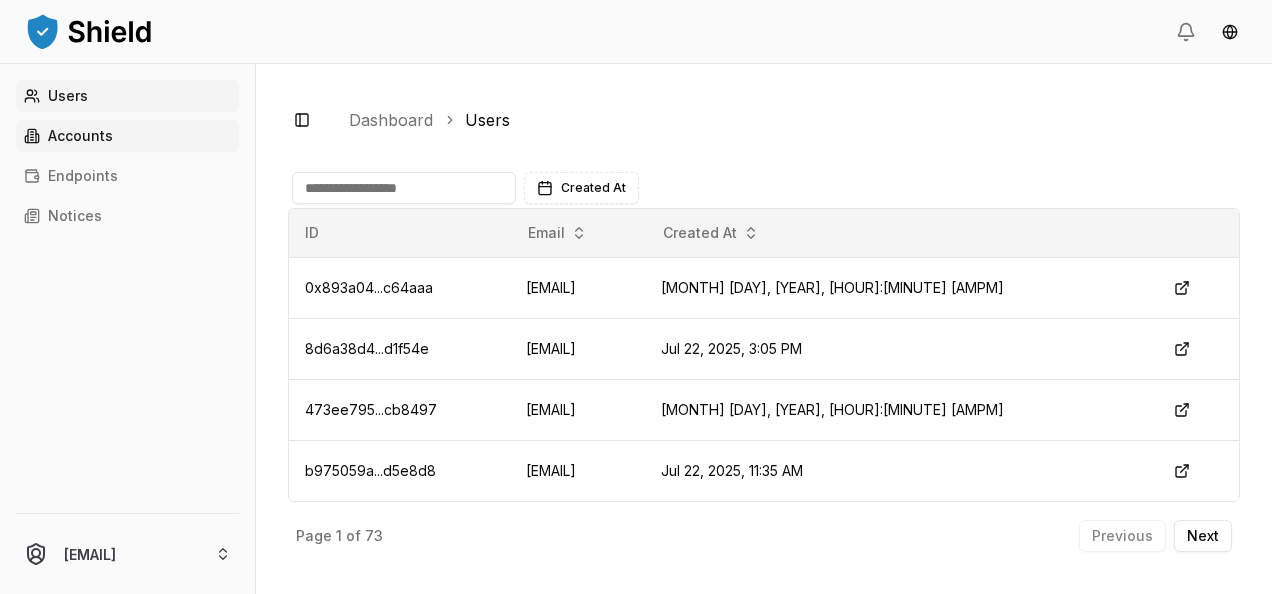 click on "Accounts" at bounding box center [127, 136] 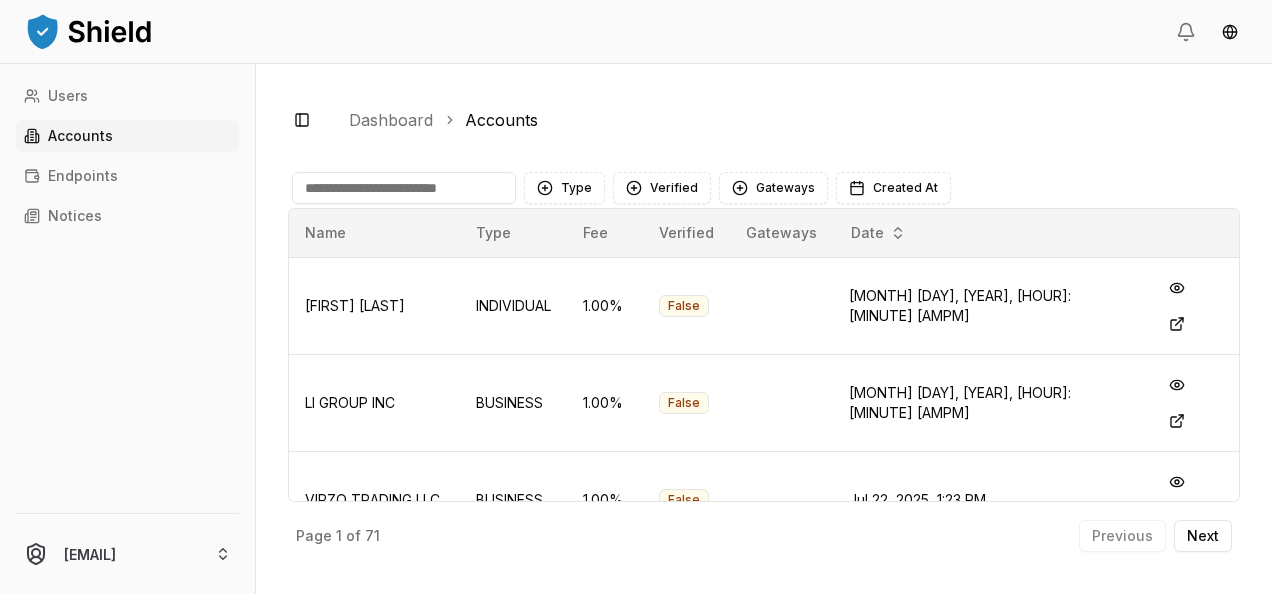 click at bounding box center (404, 188) 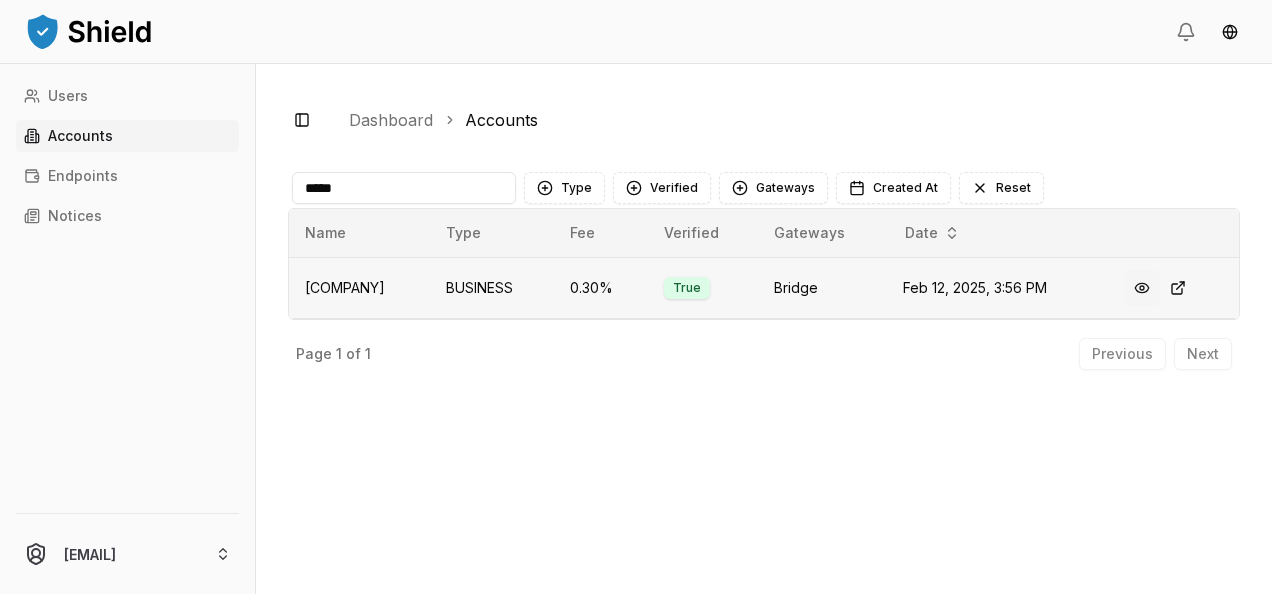type on "*****" 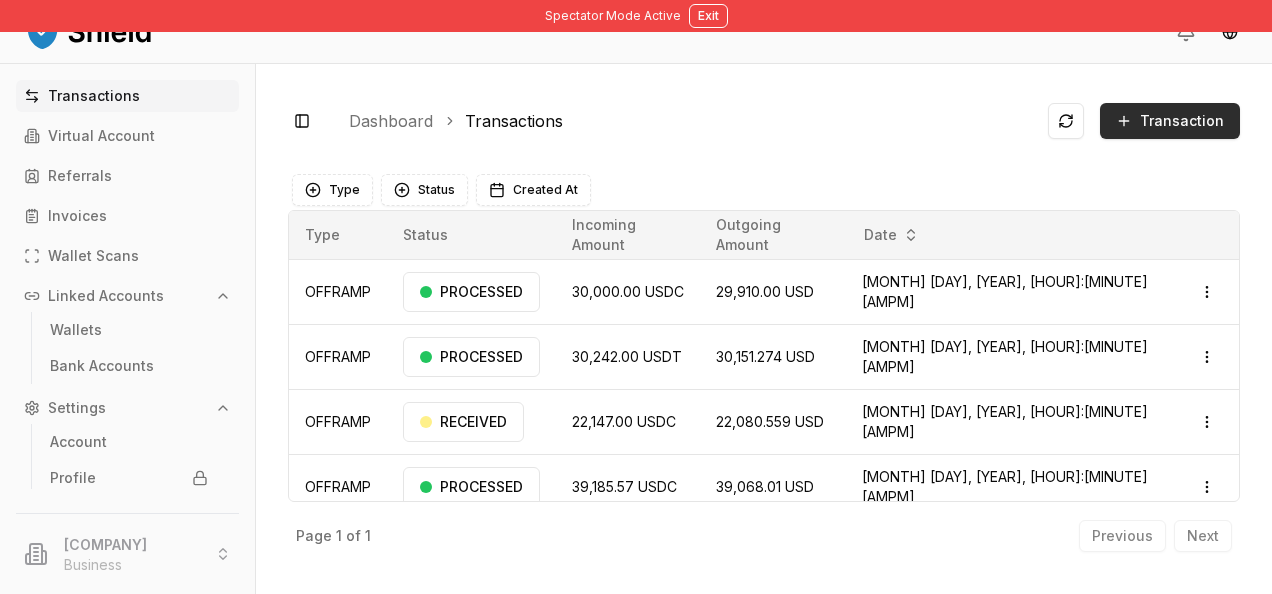 click on "Transaction" at bounding box center [1170, 121] 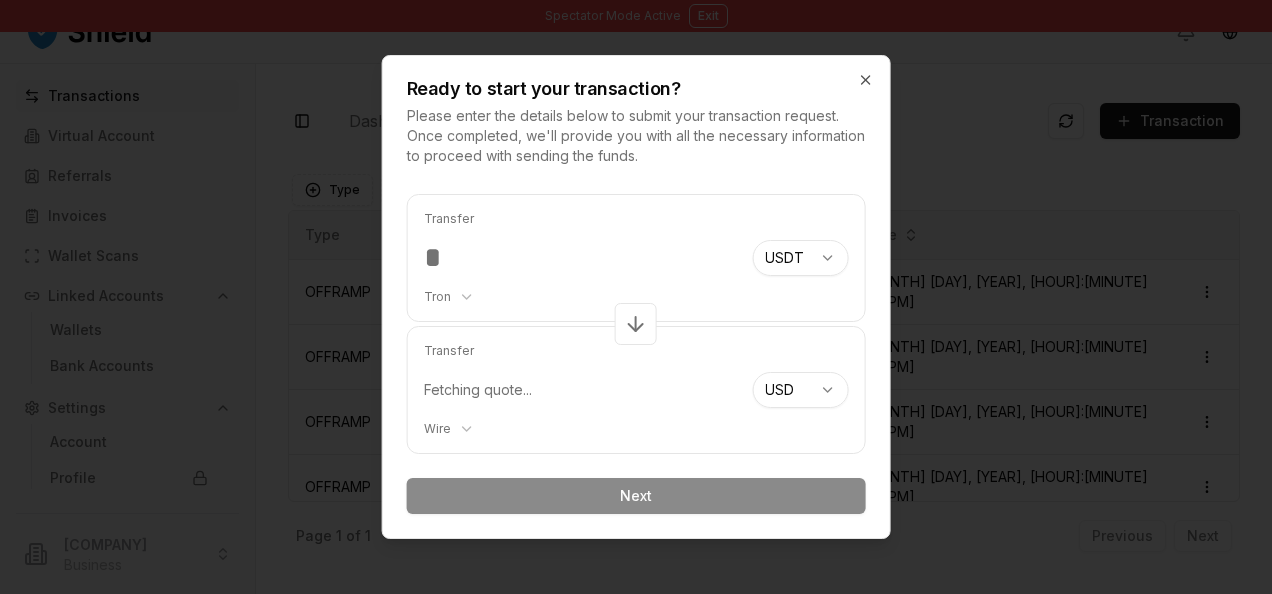 type on "****" 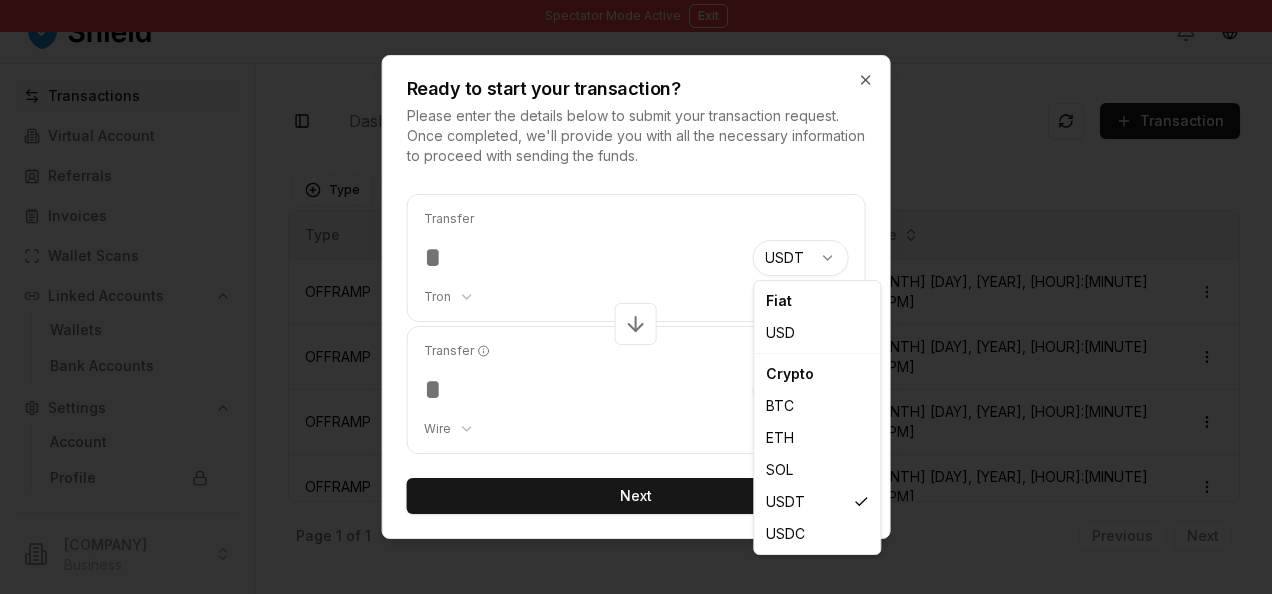 select on "****" 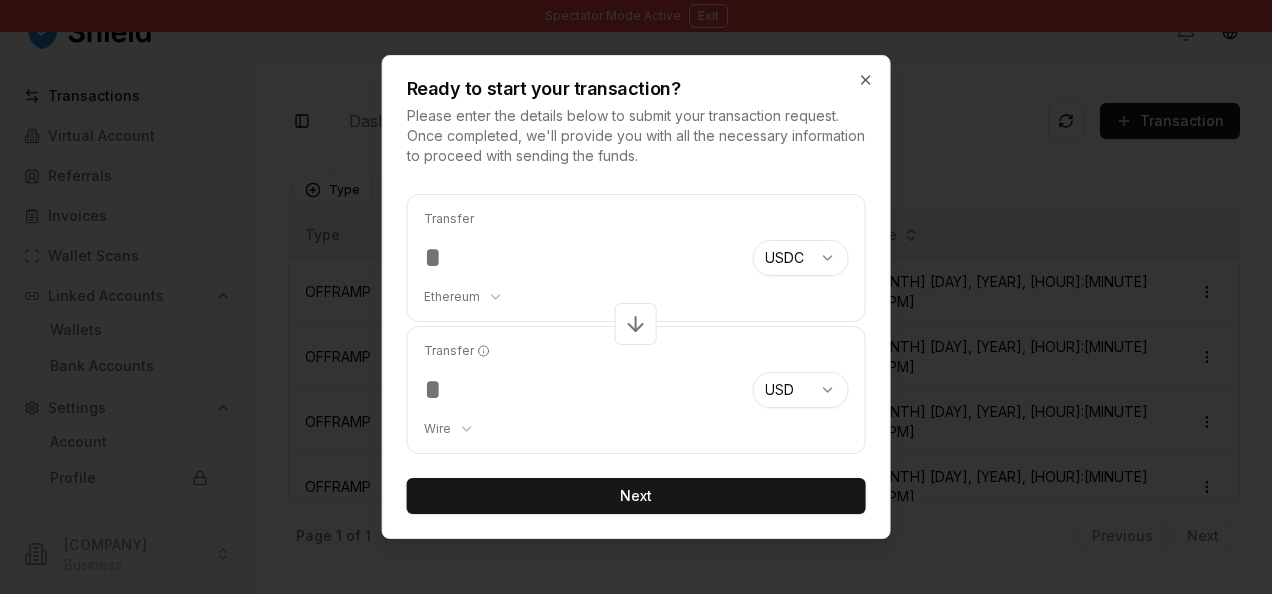 click on "Spectator Mode Active Exit Transactions Virtual Account Referrals Invoices Wallet Scans Linked Accounts Wallets Bank Accounts Settings Account Profile Team Roles [COMPANY] [BUSINESS] Toggle Sidebar Dashboard Transactions   Transaction OFFRAMP   30,000.00 USDC   29,910.00 USD [MONTH] [DAY], [YEAR], [HOUR]:[MINUTE] [AMPM] PROCESSED Open menu OFFRAMP   30,242.00 USDT   30,151.274 USD [MONTH] [DAY], [YEAR], [HOUR]:[MINUTE] [AMPM] PROCESSED Open menu OFFRAMP   22,147.00 USDC   22,080.559 USD [MONTH] [DAY], [YEAR], [HOUR]:[MINUTE] [AMPM] RECEIVED Open menu OFFRAMP   39,185.57 USDC   39,068.01 USD [MONTH] [DAY], [YEAR], [HOUR]:[MINUTE] [AMPM] PROCESSED Open menu Page 1 of 1 Previous Next Type Status Created At Type Status Incoming Amount Outgoing Amount Date   OFFRAMP   PROCESSED   30,000.00   USDC   29,910.00   USD   [MONTH] [DAY], [YEAR], [HOUR]:[MINUTE] [AMPM]   Open menu   OFFRAMP   PROCESSED   30,242.00   USDT   30,151.274   USD   [MONTH] [DAY], [YEAR], [HOUR]:[MINUTE] [AMPM]   Open menu   OFFRAMP   RECEIVED   22,147.00   USDC   22,080.559   USD   [MONTH] [DAY], [YEAR], [HOUR]:[MINUTE] [AMPM]   Open menu   OFFRAMP   PROCESSED   39,185.57   USDC   39,068.01   USD     Page 1" at bounding box center [636, 297] 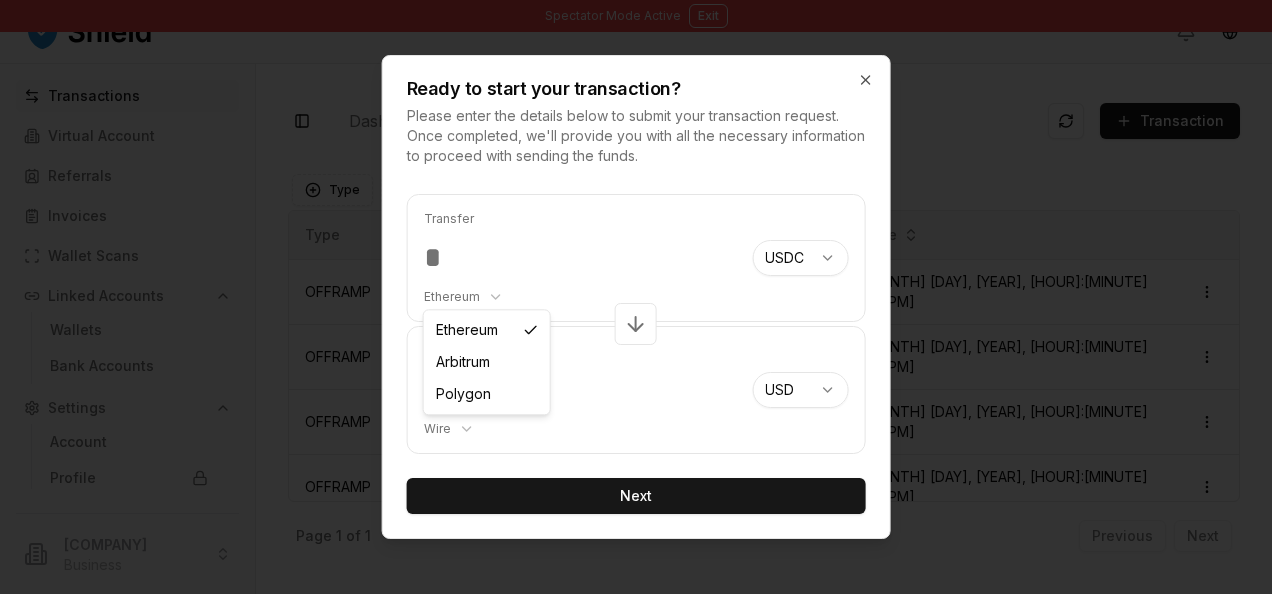 select on "********" 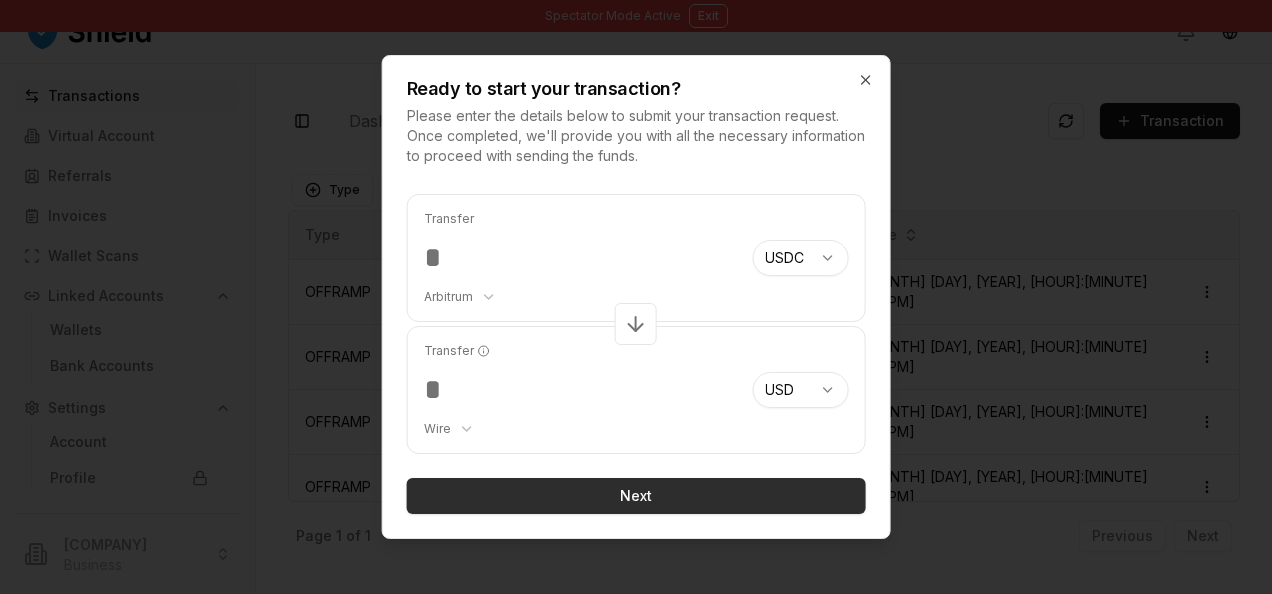 click on "Next" at bounding box center (636, 496) 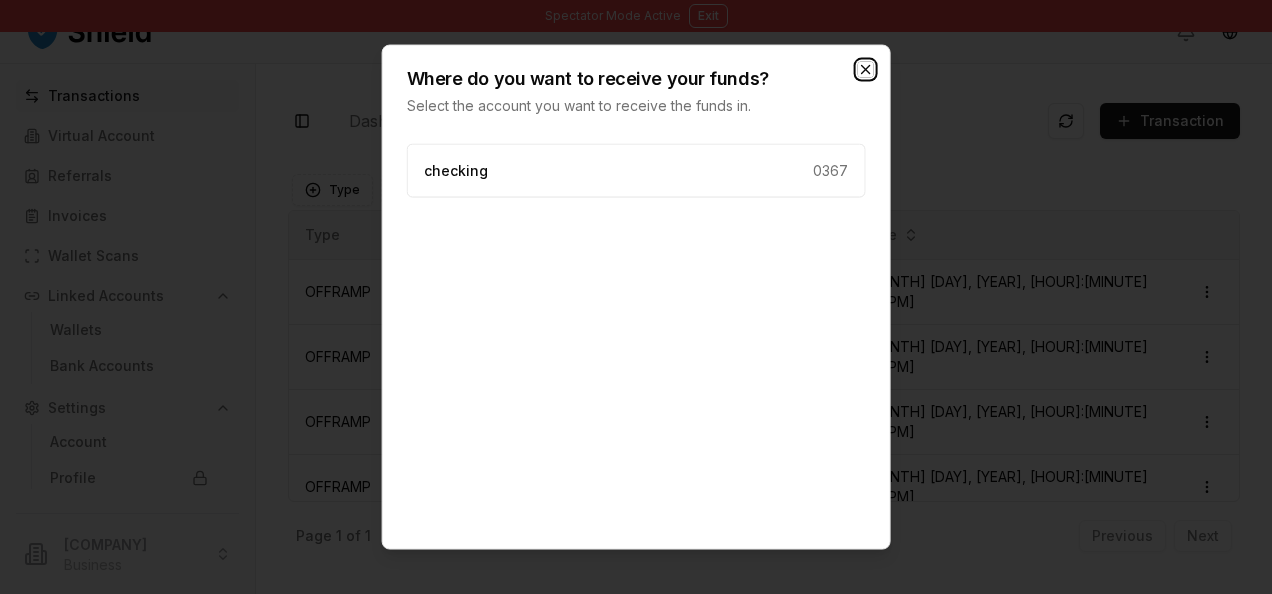 click 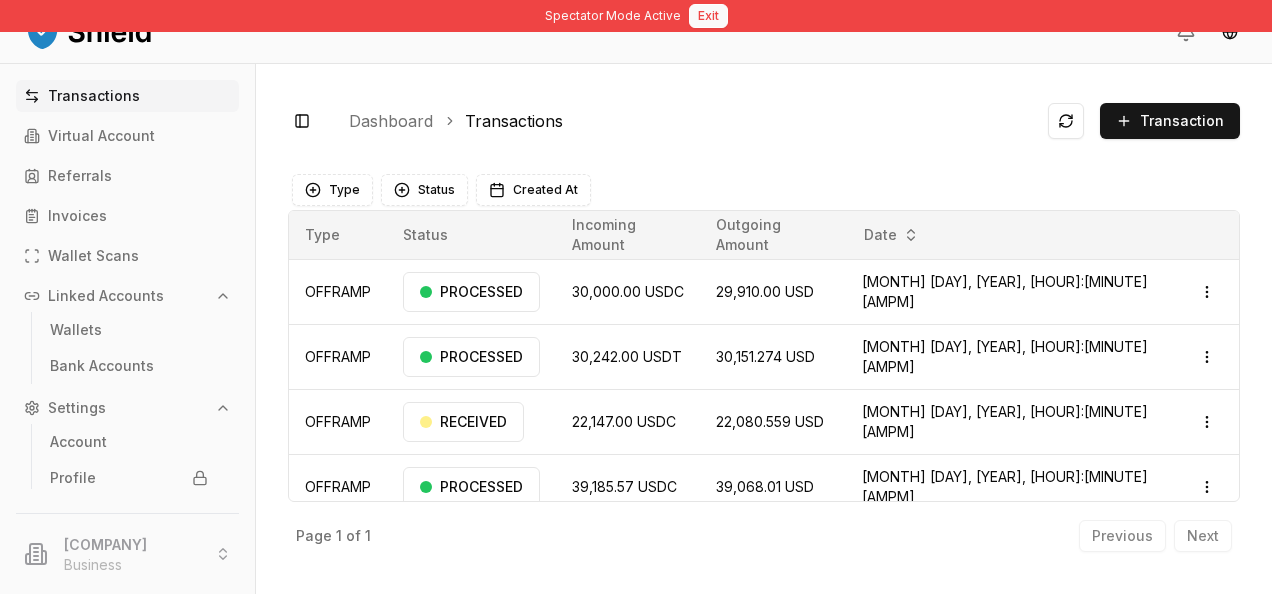 click on "Exit" at bounding box center (708, 16) 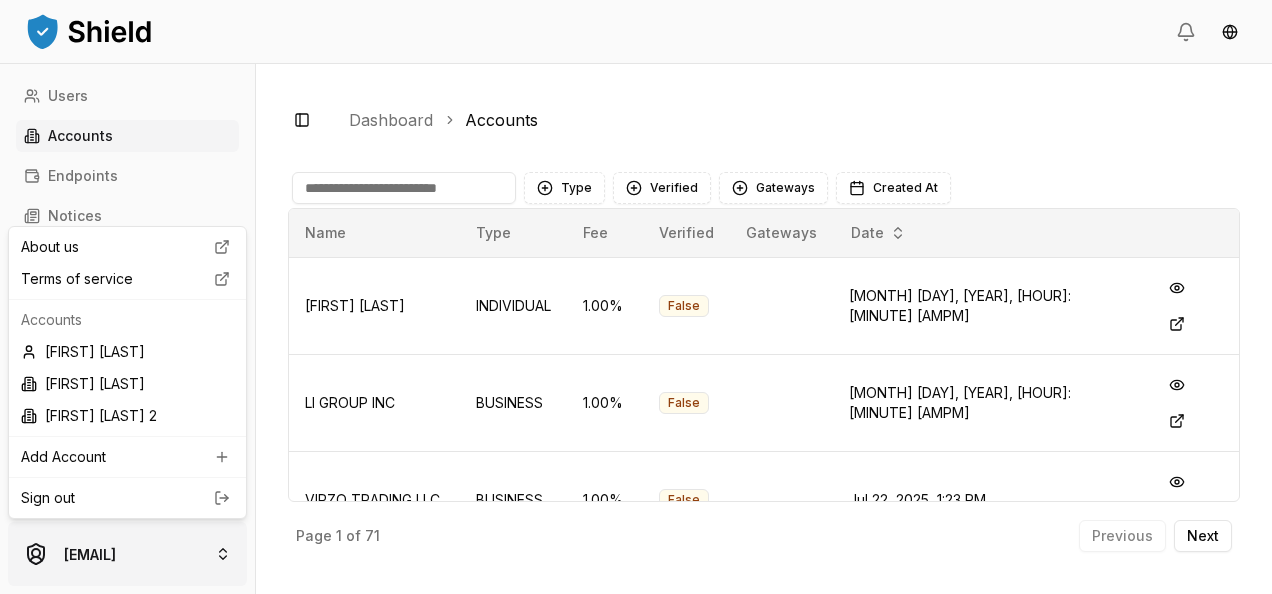 click on "Users Accounts Endpoints Notices [EMAIL] Toggle Sidebar Dashboard Accounts Type Verified Gateways Created At Name Type Fee Verified Gateways Date   [NAME] [INDIVIDUAL]   1.00 %   False     [MONTH] [DAY], [YEAR], [HOUR]:[MINUTE] [AMPM]     [COMPANY]   [BUSINESS]   1.00 %   False     [MONTH] [DAY], [YEAR], [HOUR]:[MINUTE] [AMPM]     [COMPANY]   [BUSINESS]   1.00 %   False     [MONTH] [DAY], [YEAR], [HOUR]:[MINUTE] [AMPM]     [FIRST] [LAST]   [INDIVIDUAL]   1.00 %   False     [MONTH] [DAY], [YEAR], [HOUR]:[MINUTE] [AMPM]     [COMPANY]   [BUSINESS]   0.60 %   False     [MONTH] [DAY], [YEAR], [HOUR]:[MINUTE] [AMPM]     [FIRST] [LAST]   [INDIVIDUAL]   1.00 %   False     [MONTH] [DAY], [YEAR], [HOUR]:[MINUTE] [AMPM]     [FIRST] [LAST]   [INDIVIDUAL]   1.00 %   False     [MONTH] [DAY], [YEAR], [HOUR]:[MINUTE] [AMPM]     [COMPANY]   [BUSINESS]   1.00 %   False     [MONTH] [DAY], [YEAR], [HOUR]:[MINUTE] [AMPM]   Page 1 of 71 Previous Next About us Terms of service Accounts [FIRST] [LAST] [FIRST] [LAST] 2 Add Account Sign out" at bounding box center [636, 297] 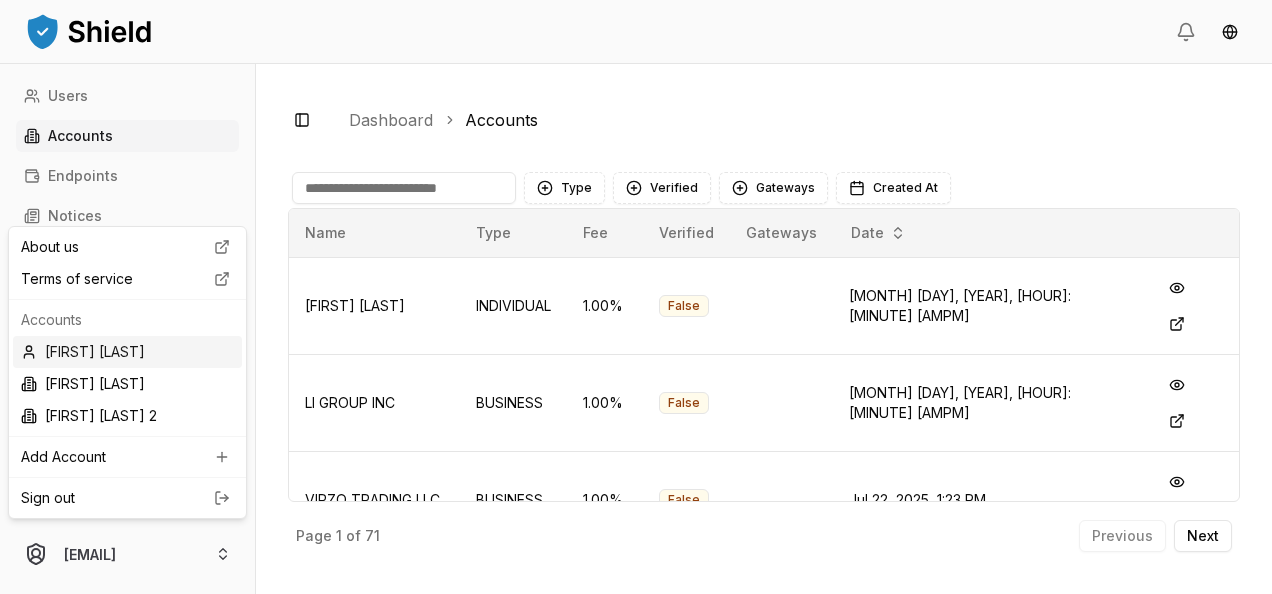 click on "[FIRST] [LAST]" at bounding box center [127, 352] 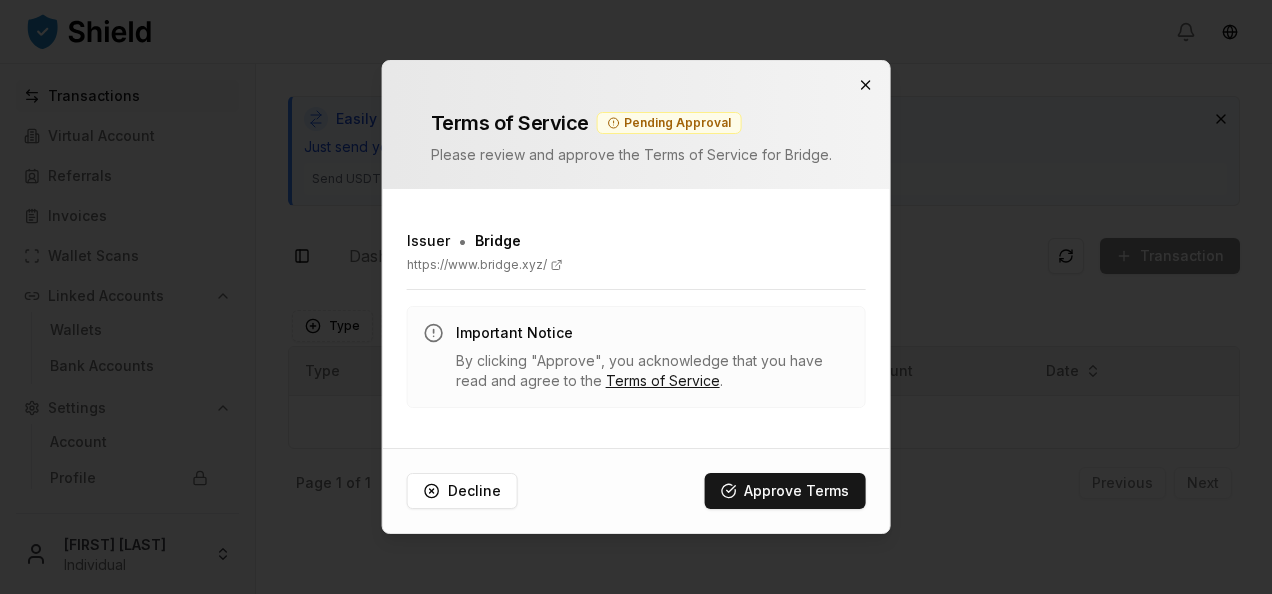 type 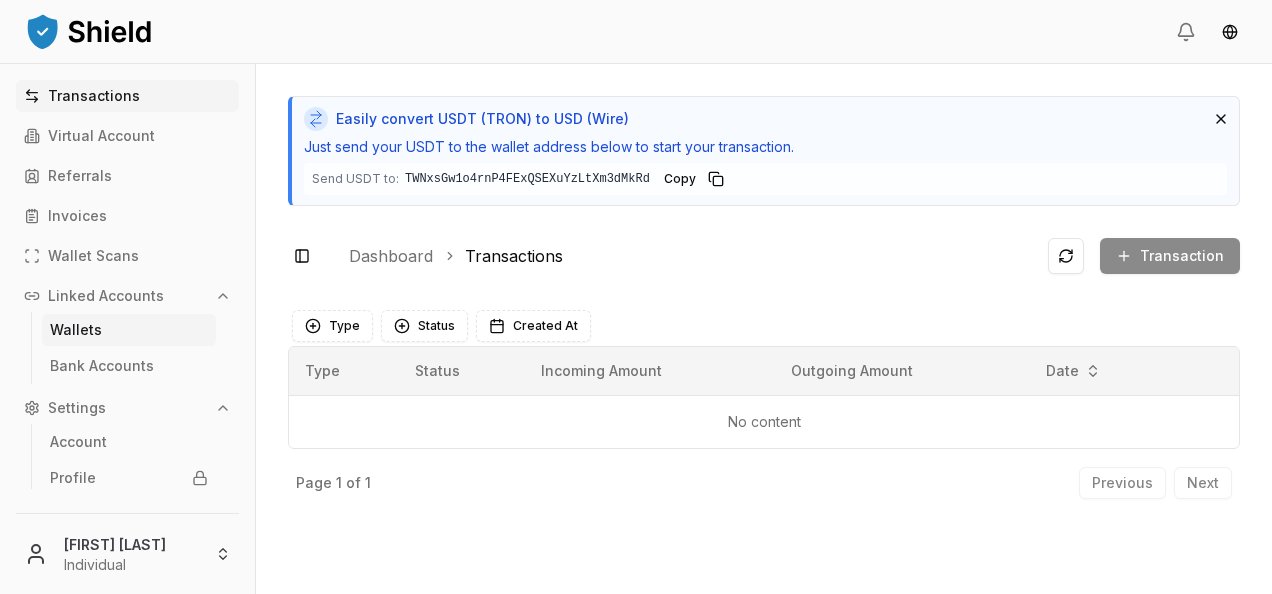click on "Wallets" at bounding box center (129, 330) 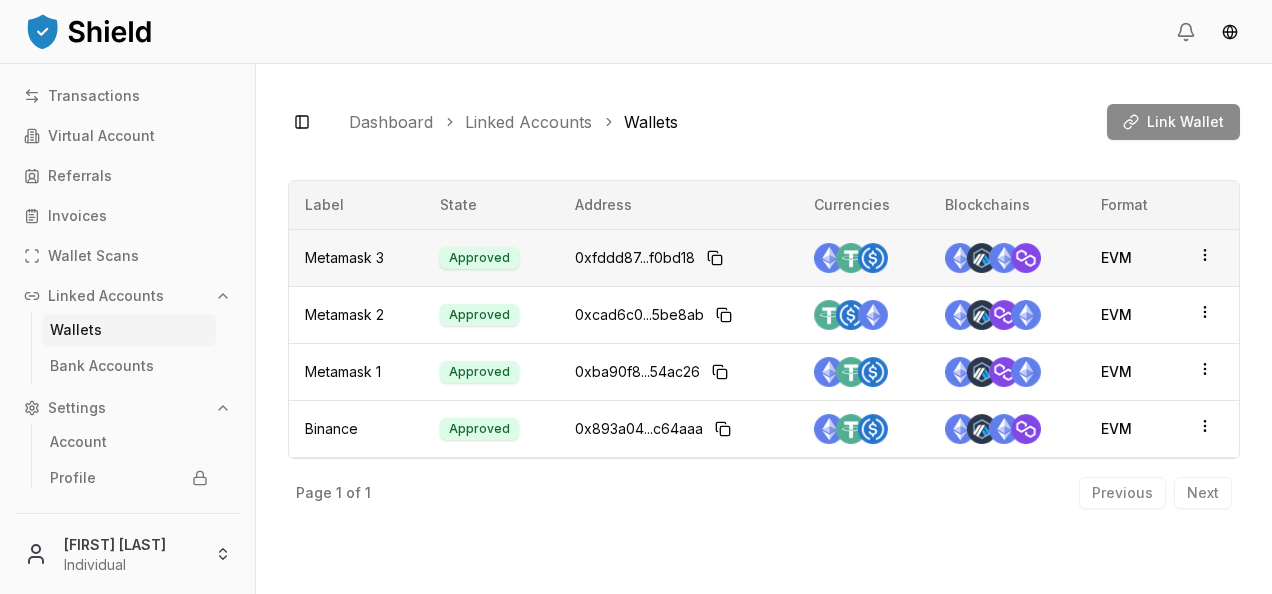click at bounding box center [1210, 257] 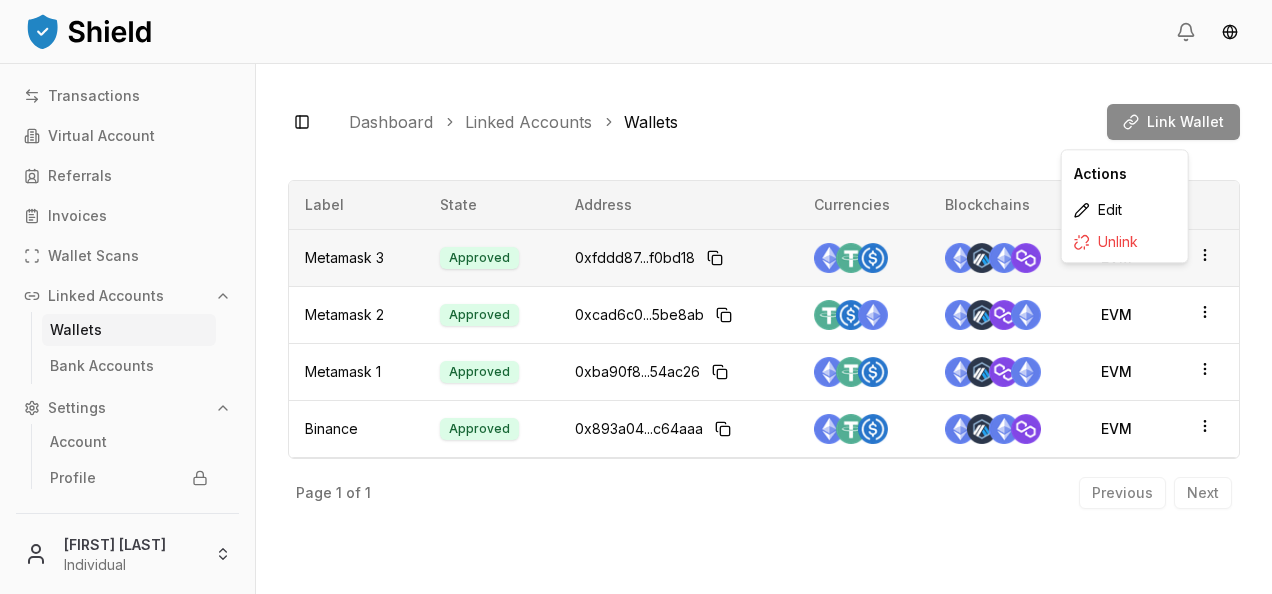 click on "Transactions Virtual Account Referrals Invoices Wallet Scans Linked Accounts Wallets Bank Accounts Settings Account Profile Team Roles [FIRST] [LAST] [INDIVIDUAL] Toggle Sidebar Dashboard Linked Accounts Wallets   Link Wallet Metamask 3 Approved 0xfddd87...f0bd18 Currencies Blockchains Format: EVM Metamask 2 Approved 0xcad6c0...5be8ab Currencies Blockchains Format: EVM Metamask 1 Approved 0xba90f8...54ac26 Currencies Blockchains Format: EVM Binance  Approved 0x893a04...c64aaa Currencies Blockchains Format: EVM Page 1 of 1   Previous Next Label State Address Currencies Blockchains Format   Metamask 3   Approved   0xfddd87...f0bd18       EVM     Metamask 2   Approved   0xcad6c0...5be8ab       EVM     Metamask 1   Approved   0xba90f8...54ac26       EVM     Binance    Approved   0x893a04...c64aaa       EVM   Page 1 of 1 Previous Next Actions Edit  Unlink" at bounding box center (636, 297) 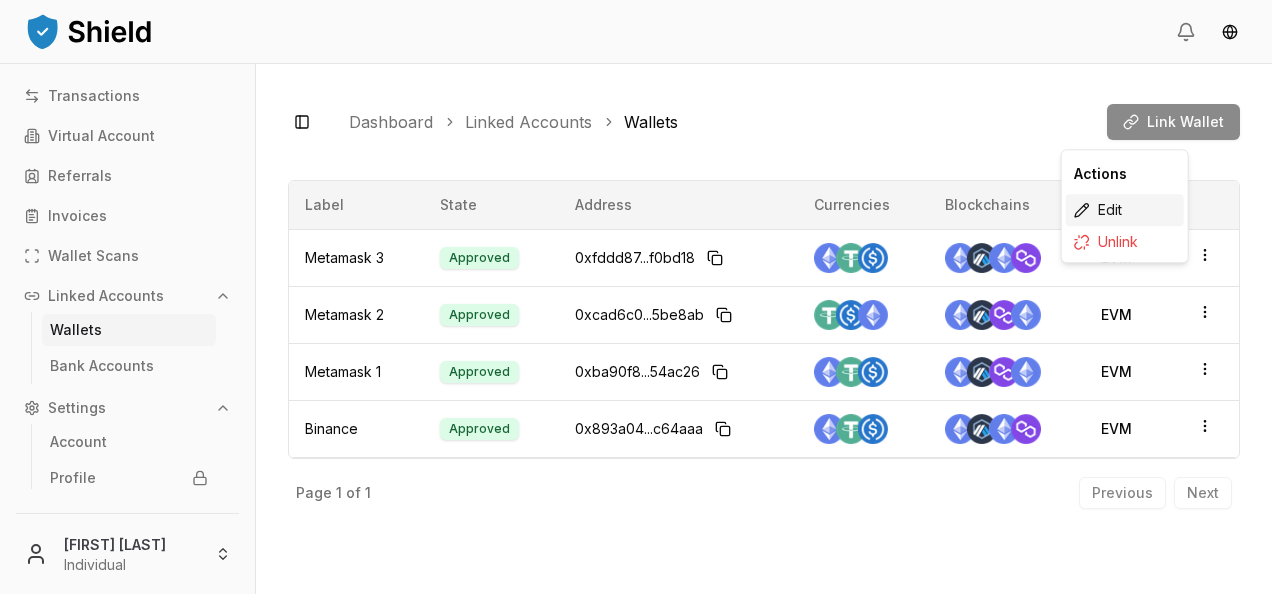 click on "Edit" at bounding box center (1125, 210) 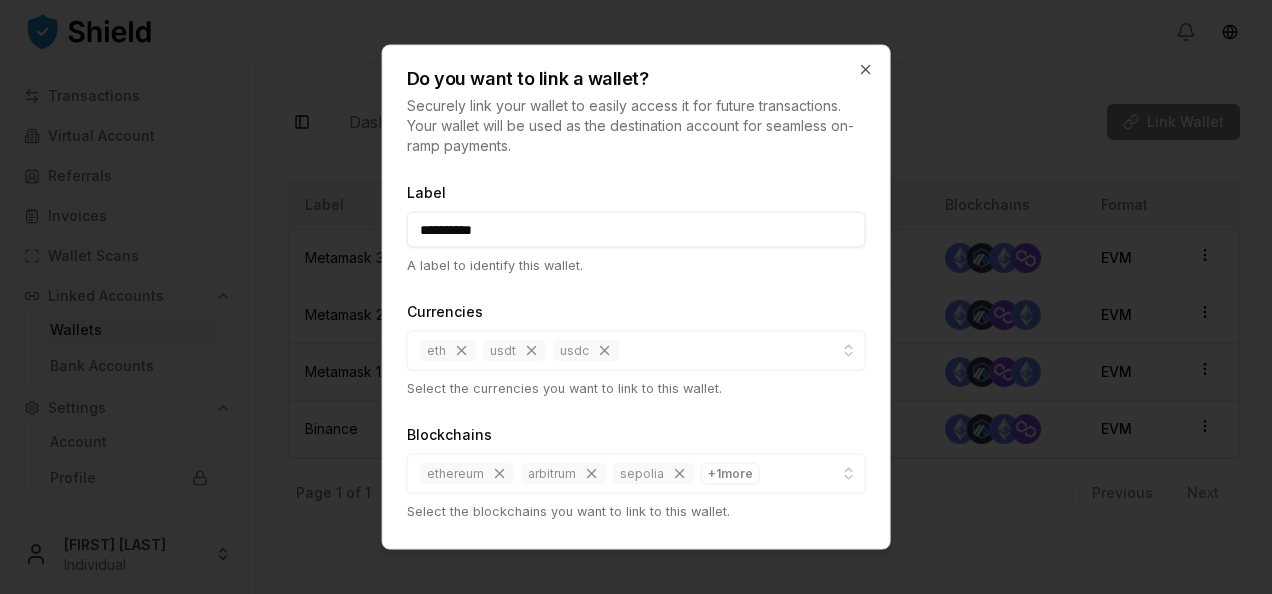 scroll, scrollTop: 215, scrollLeft: 0, axis: vertical 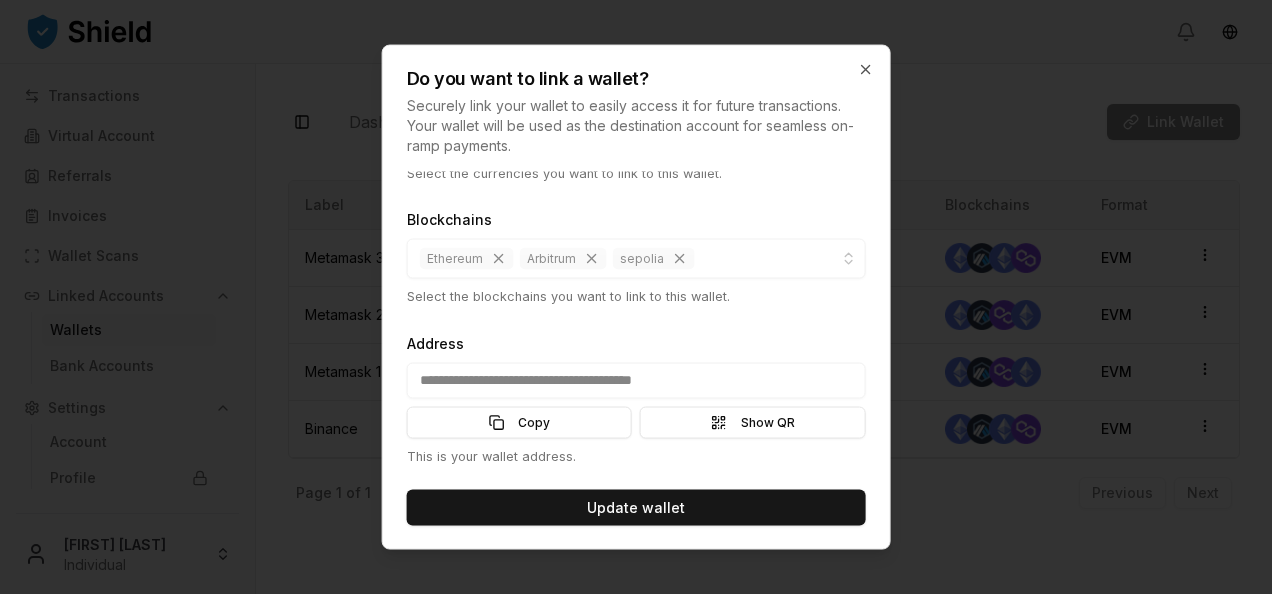 click on "Do you want to link a wallet?" at bounding box center [636, 79] 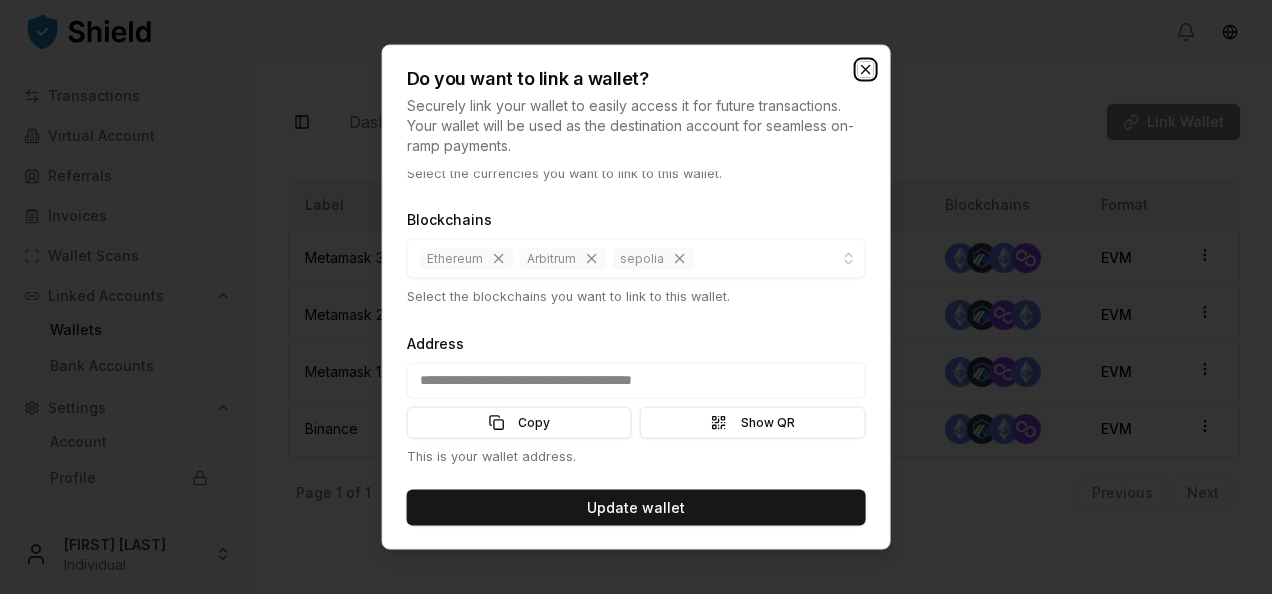 click 